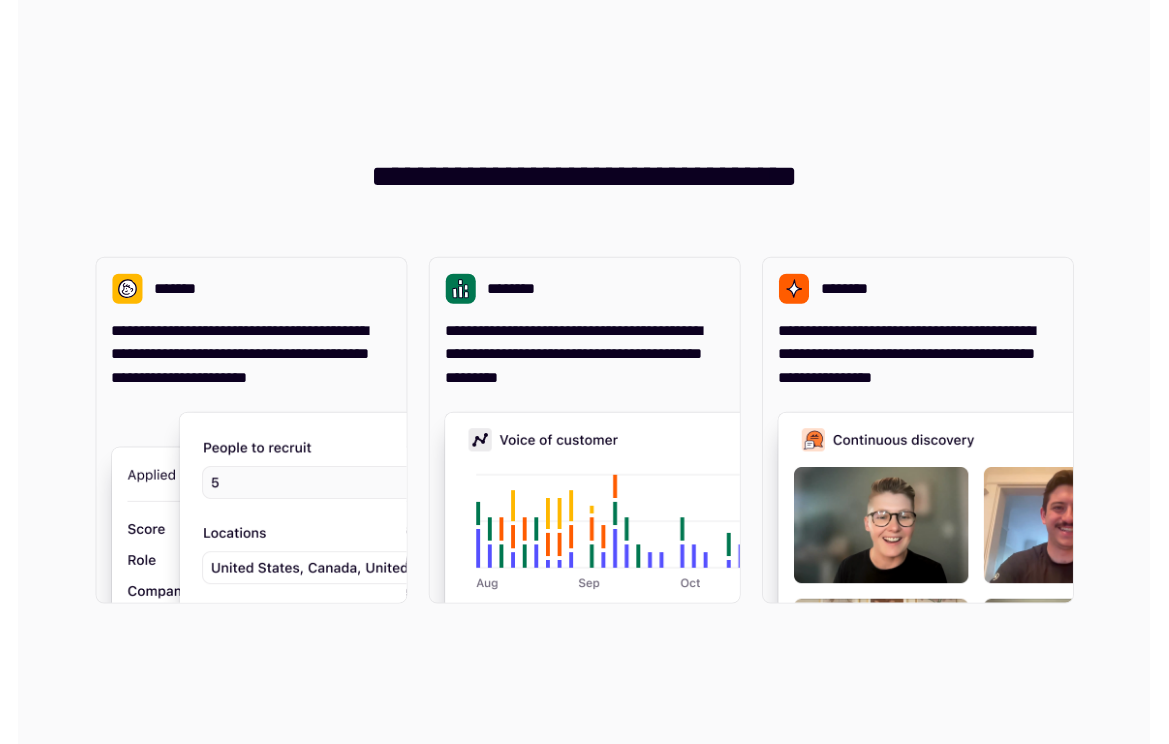 scroll, scrollTop: 0, scrollLeft: 0, axis: both 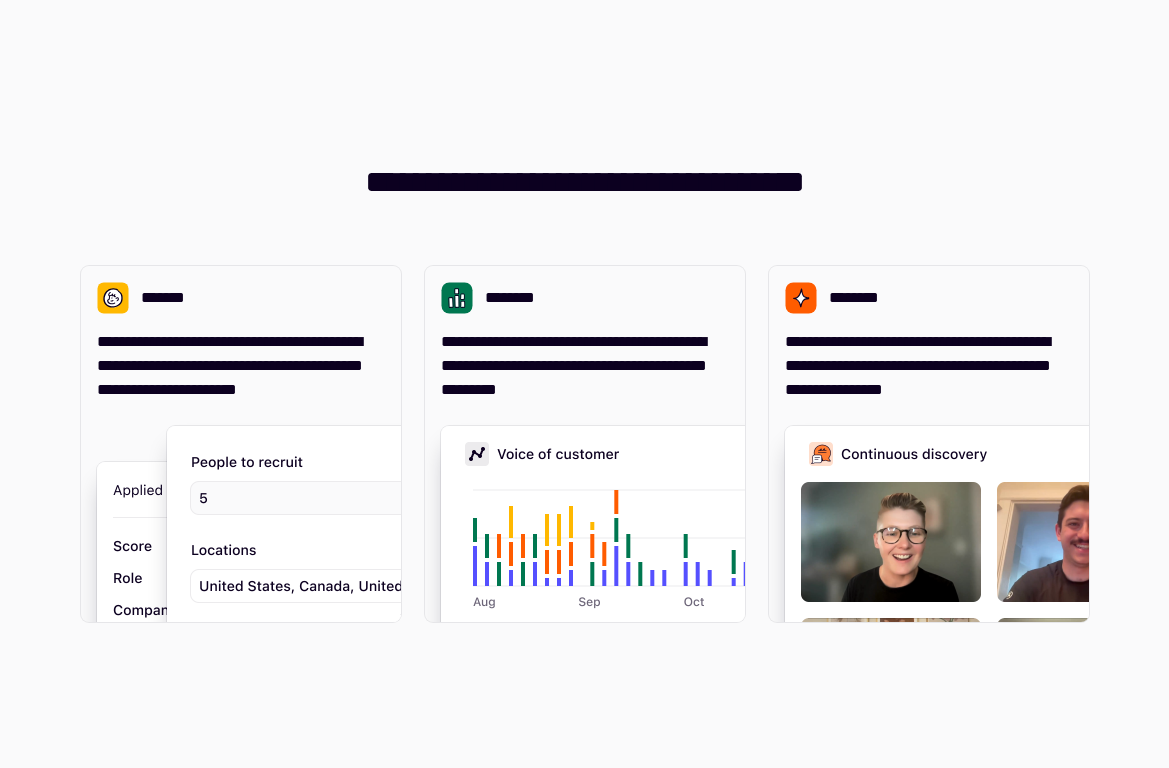 click on "**********" at bounding box center (584, 384) 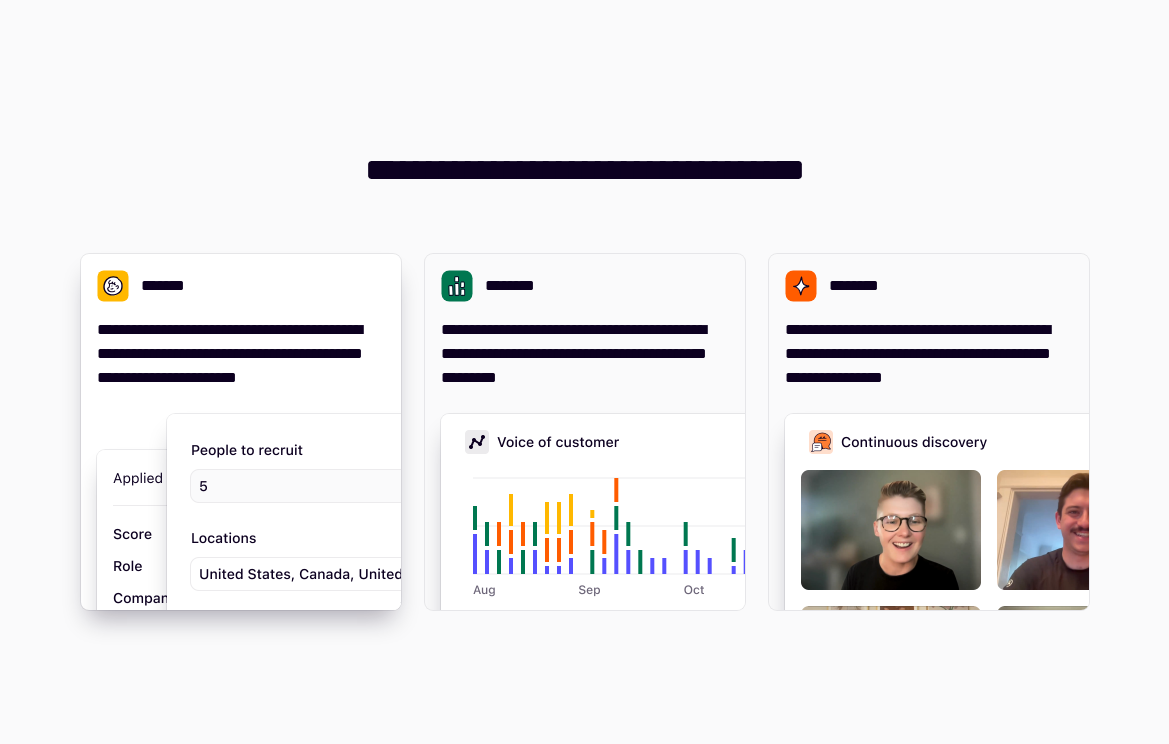 click on "**********" at bounding box center (241, 322) 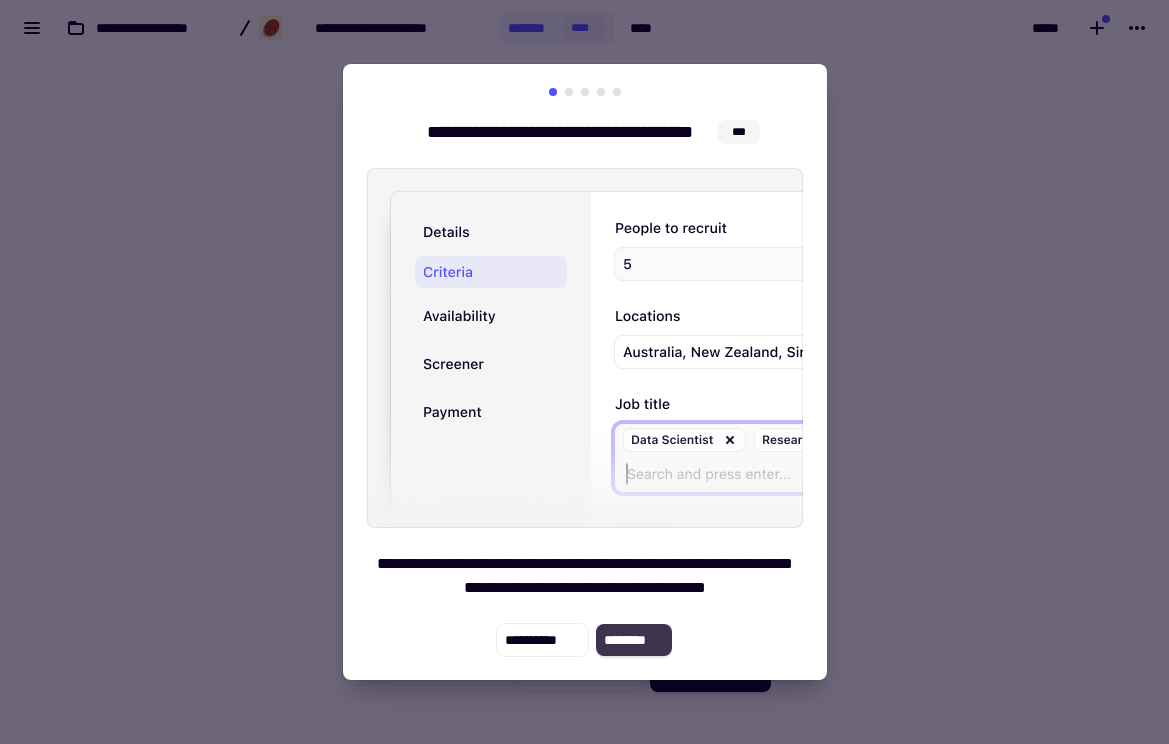click on "********" 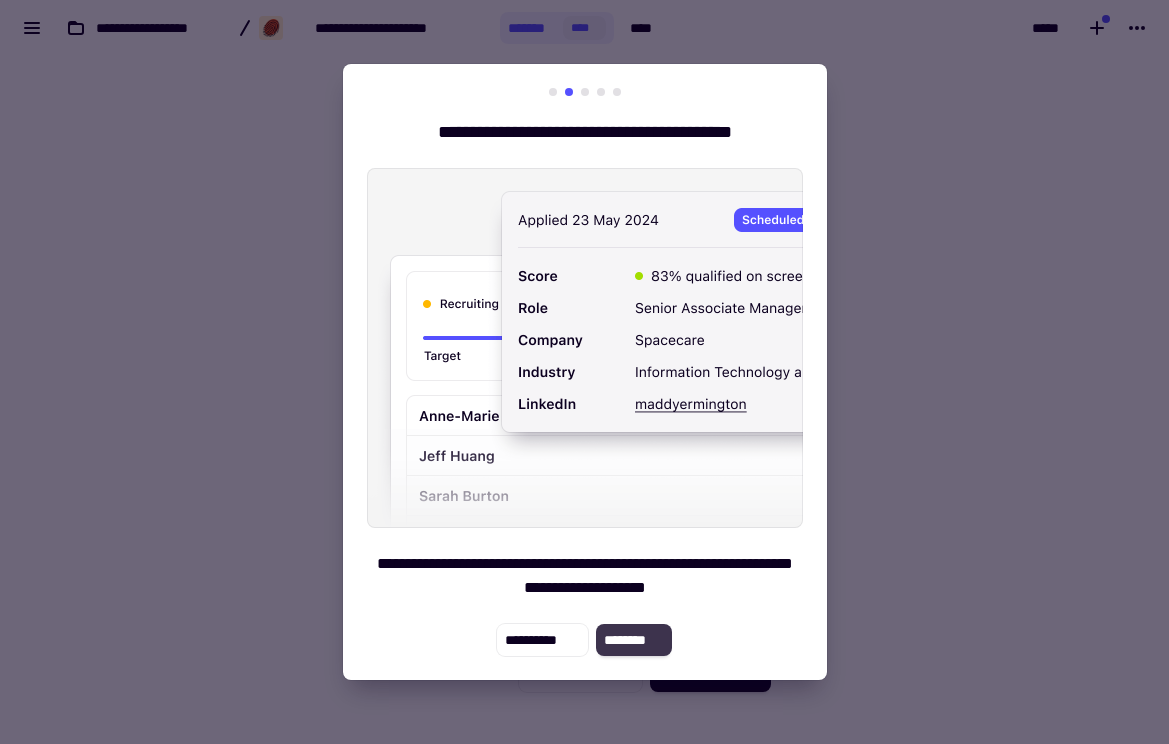 click on "********" 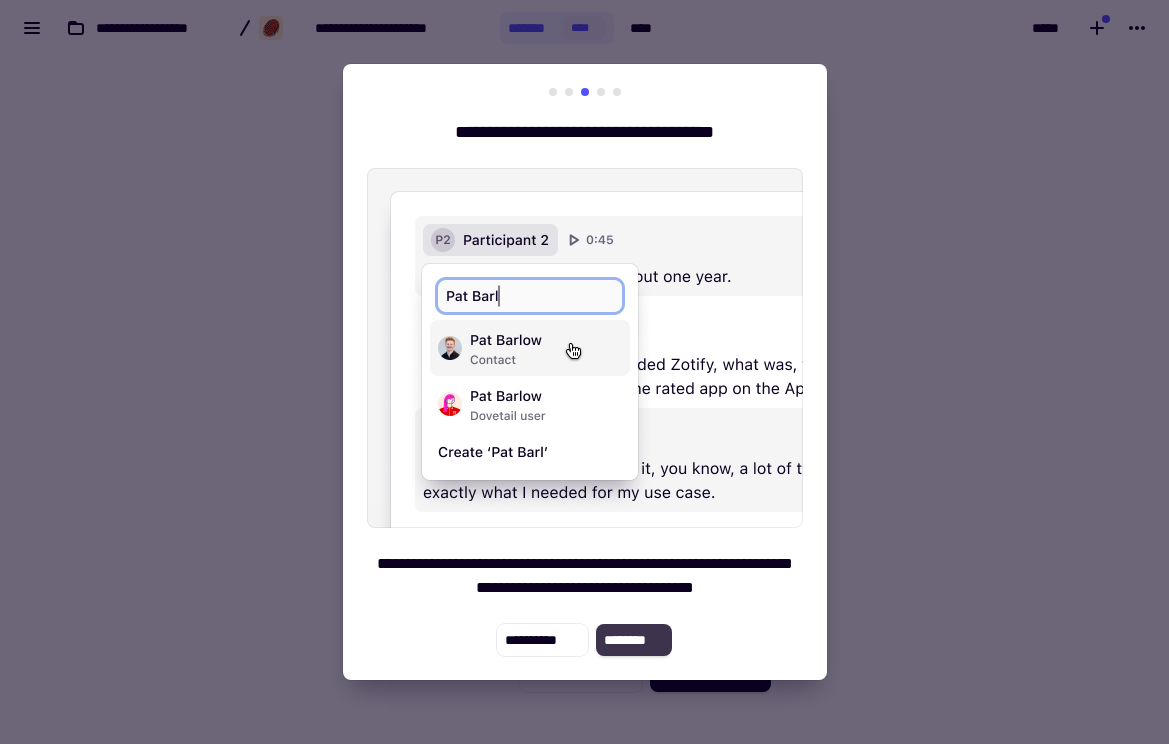 click on "********" 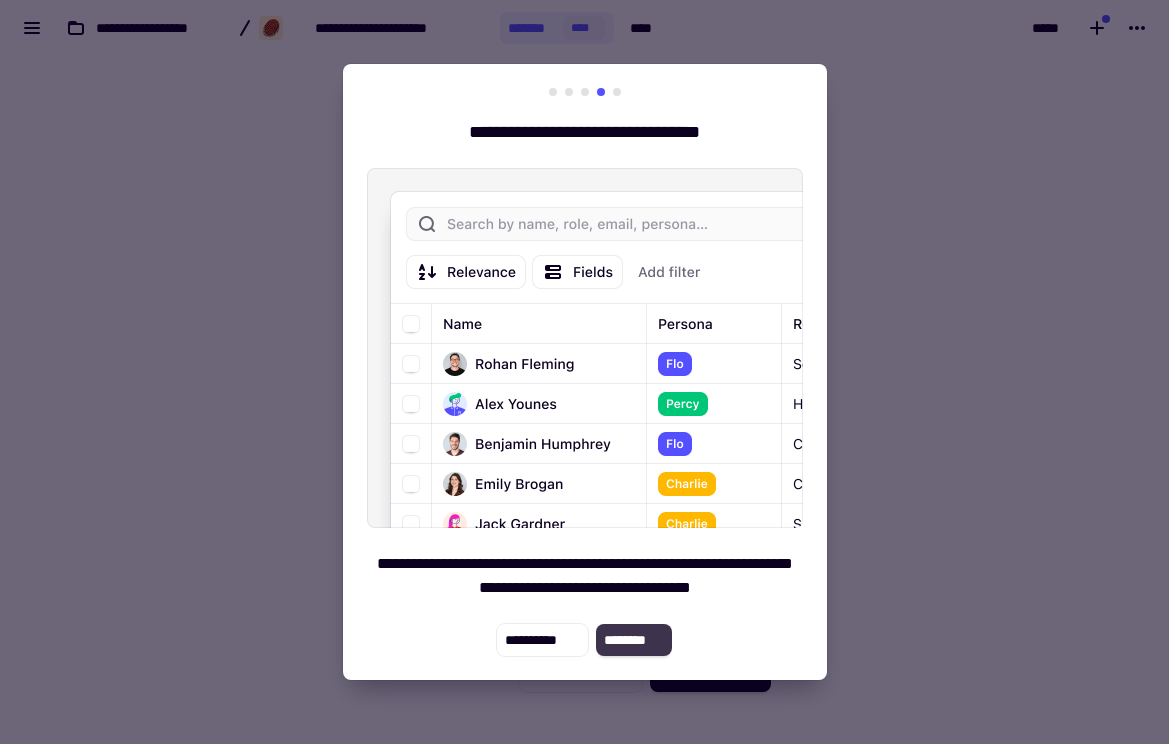 click on "********" 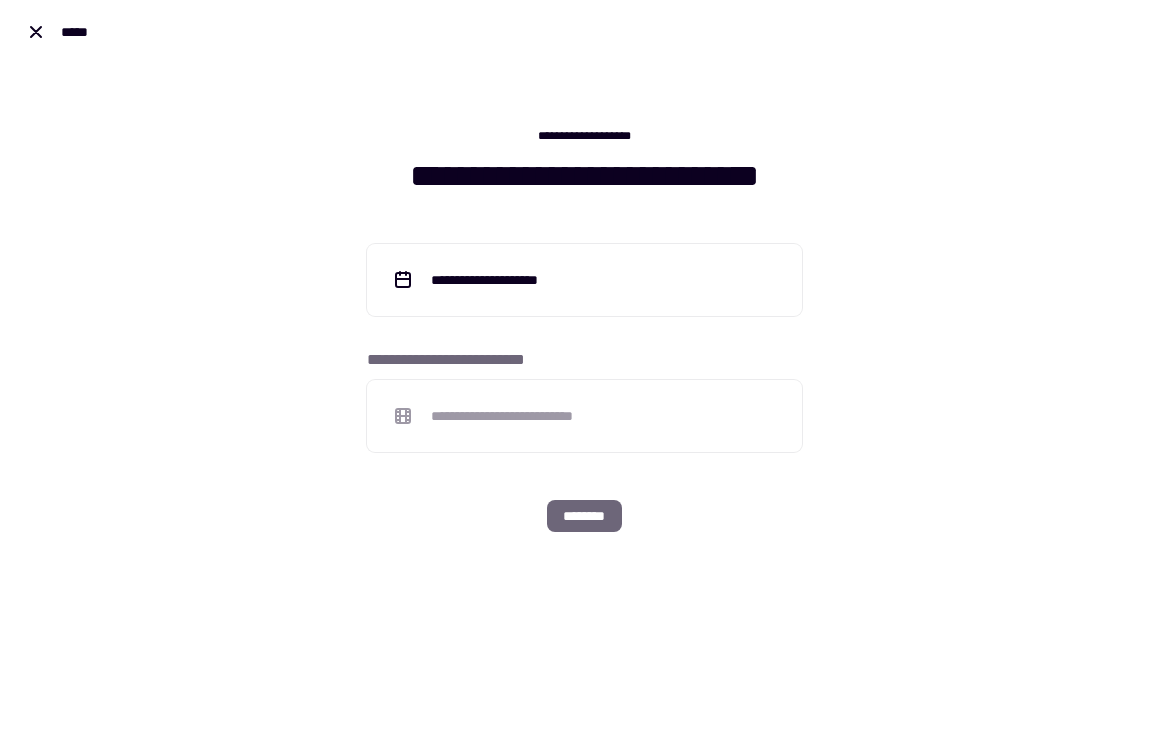click on "**********" at bounding box center (585, 322) 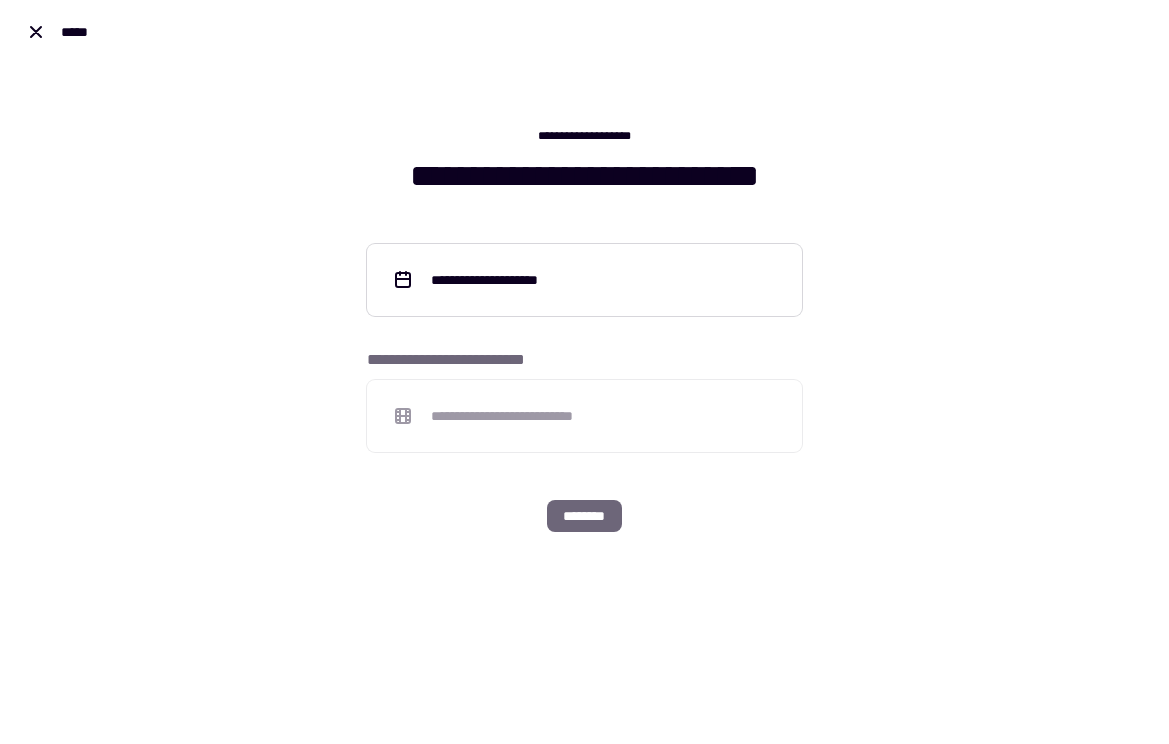 click on "**********" at bounding box center [585, 280] 